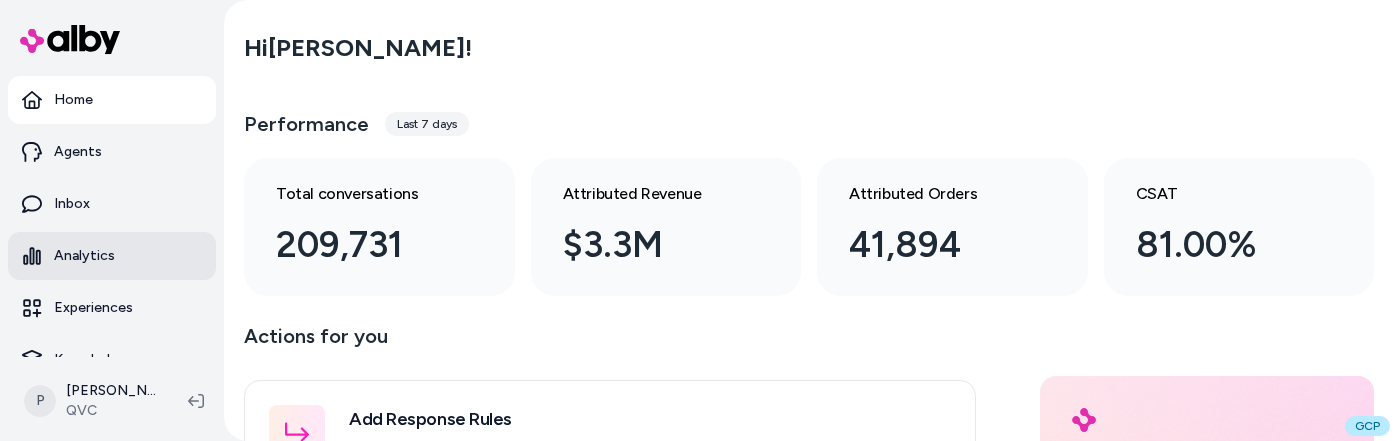 scroll, scrollTop: 0, scrollLeft: 0, axis: both 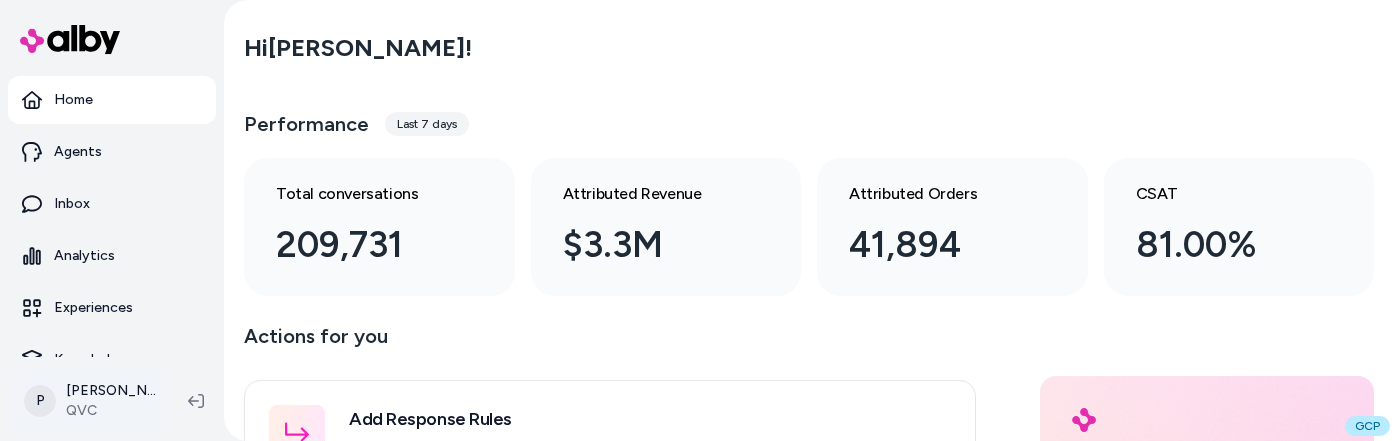 click on "Home Agents Inbox Analytics Experiences Knowledge Products Documents Rules Verified Q&As Reviews Integrations P Patrick Olivero QVC Hi  Patrick ! Performance Last 7 days Total conversations   209,731 Attributed Revenue   $3.3M Attributed Orders   41,894 CSAT   81.00% Actions for you Add Response Rules For any specific questions customers might ask, you can add preferred responses or answers here. Rules Set Global Guidelines Customize alby by specifying rules for overall behavior, style, or language. This ensures that generated responses meet your specific criteria and restrictions. Global Guidelines Configure Experiences Control the shopper-facing experience by choosing where alby appears, the types of questions alby can answer (skills), and customizing the look and feel. Experiences Hello. How can we help you? Need help getting started, navigating your dashboard, or integrating with your shop? We can help. Visit Helpdesk  GCP" at bounding box center [697, 220] 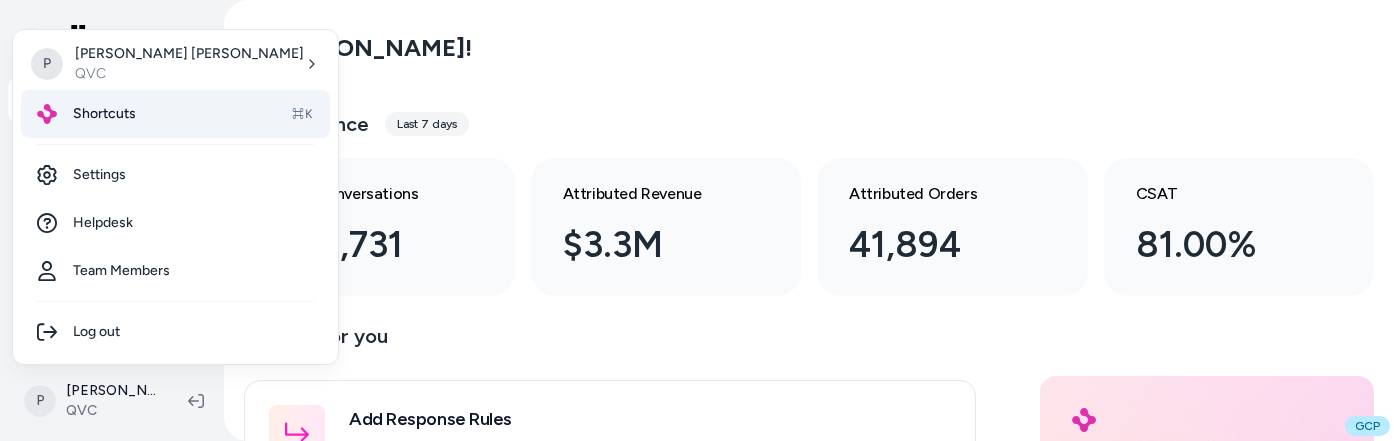 click on "Shortcuts ⌘K" at bounding box center [175, 114] 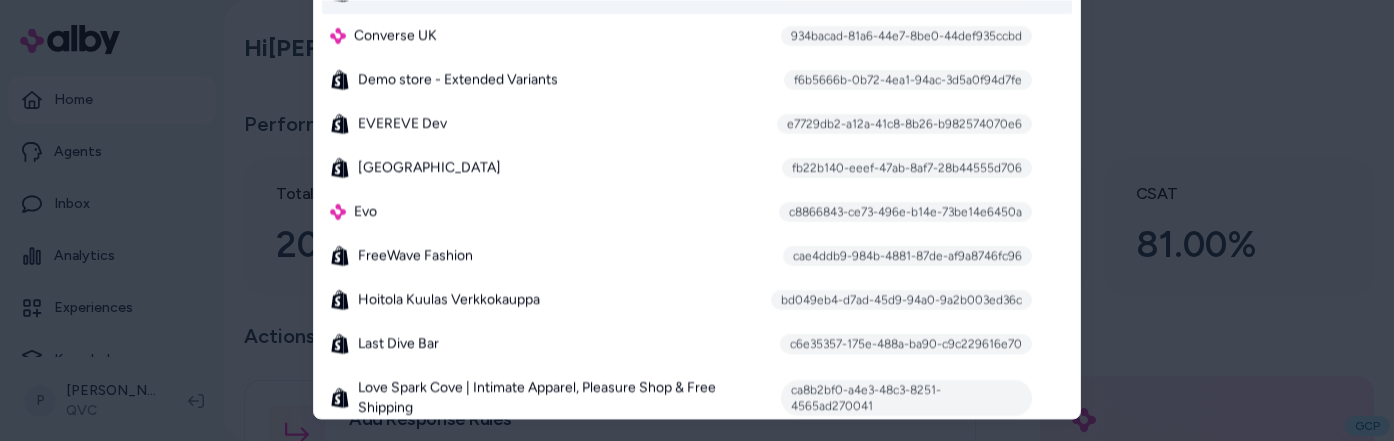 type on "***" 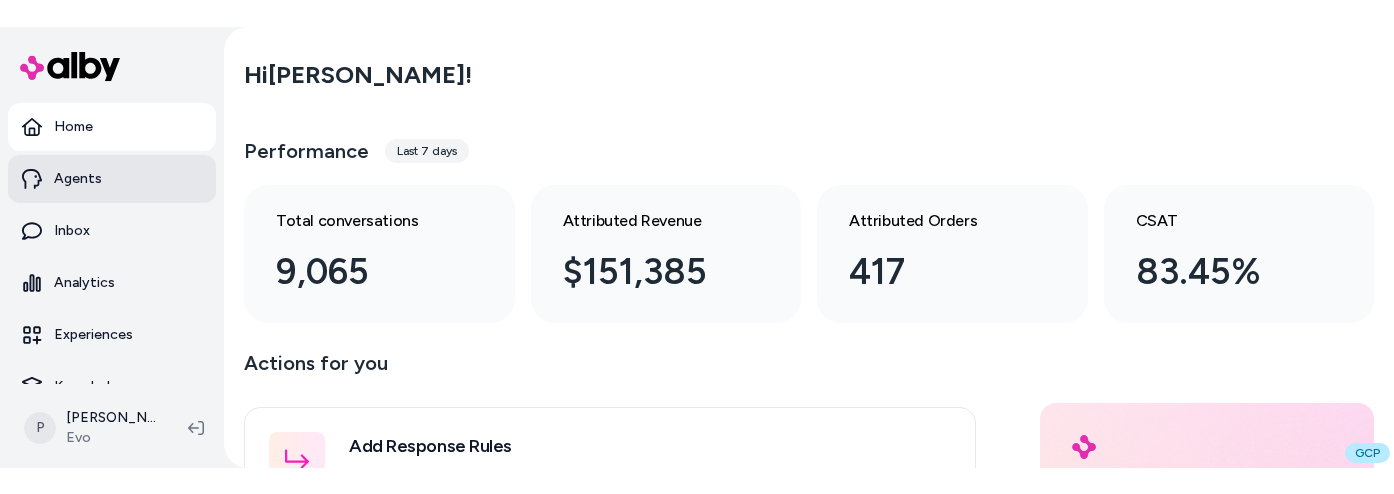 scroll, scrollTop: 0, scrollLeft: 0, axis: both 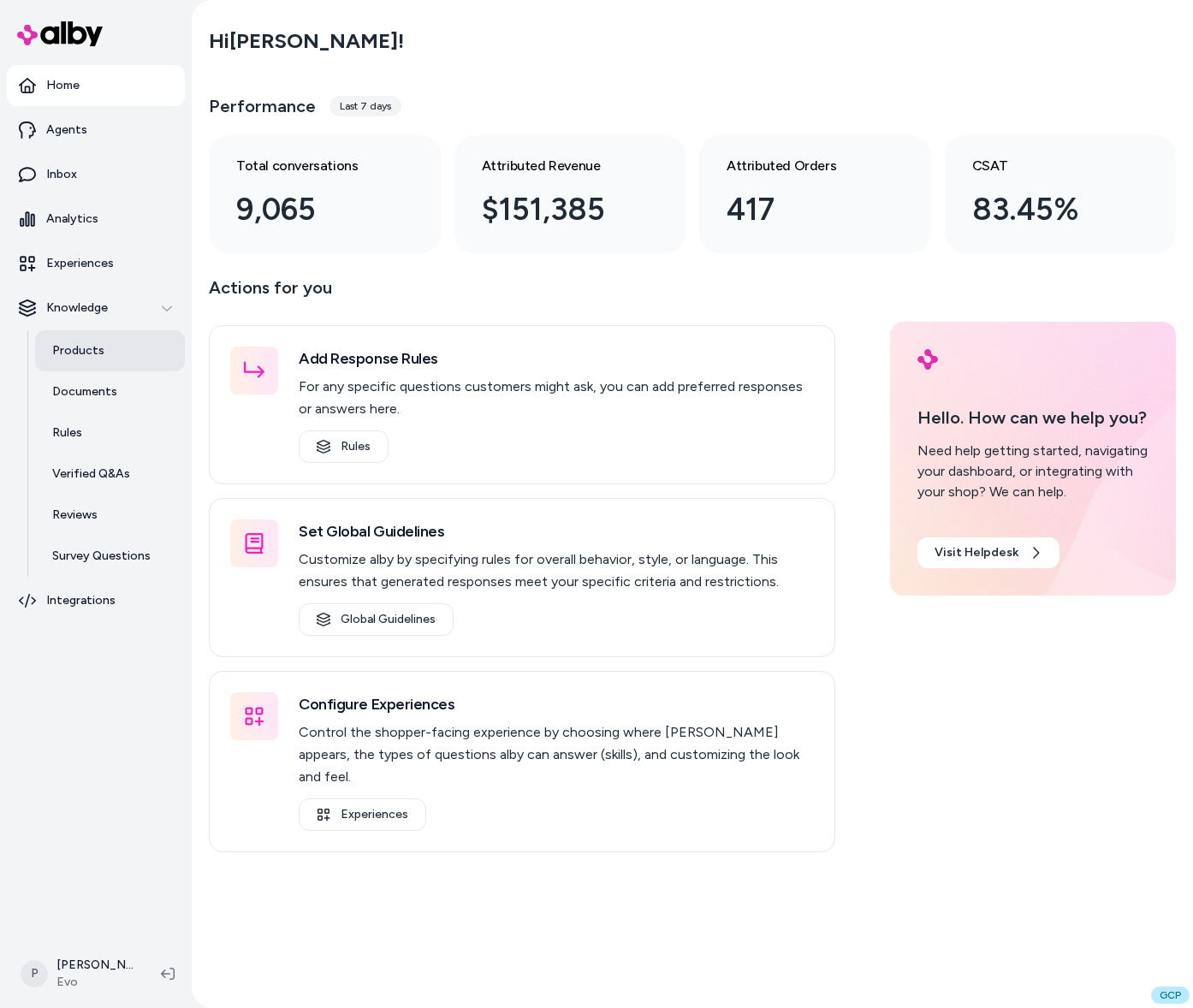 click on "Products" at bounding box center [110, 351] 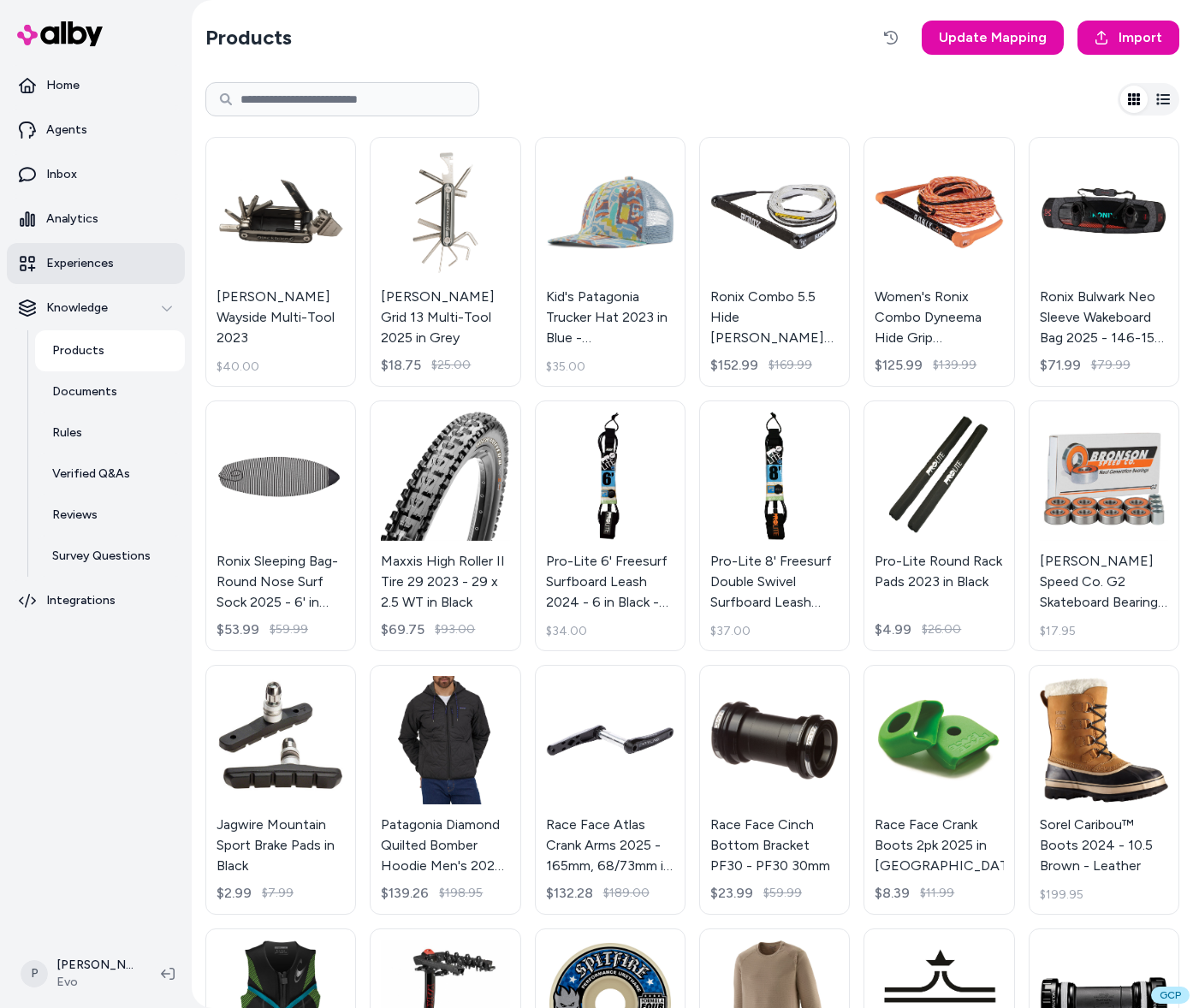 click on "Experiences" at bounding box center [80, 264] 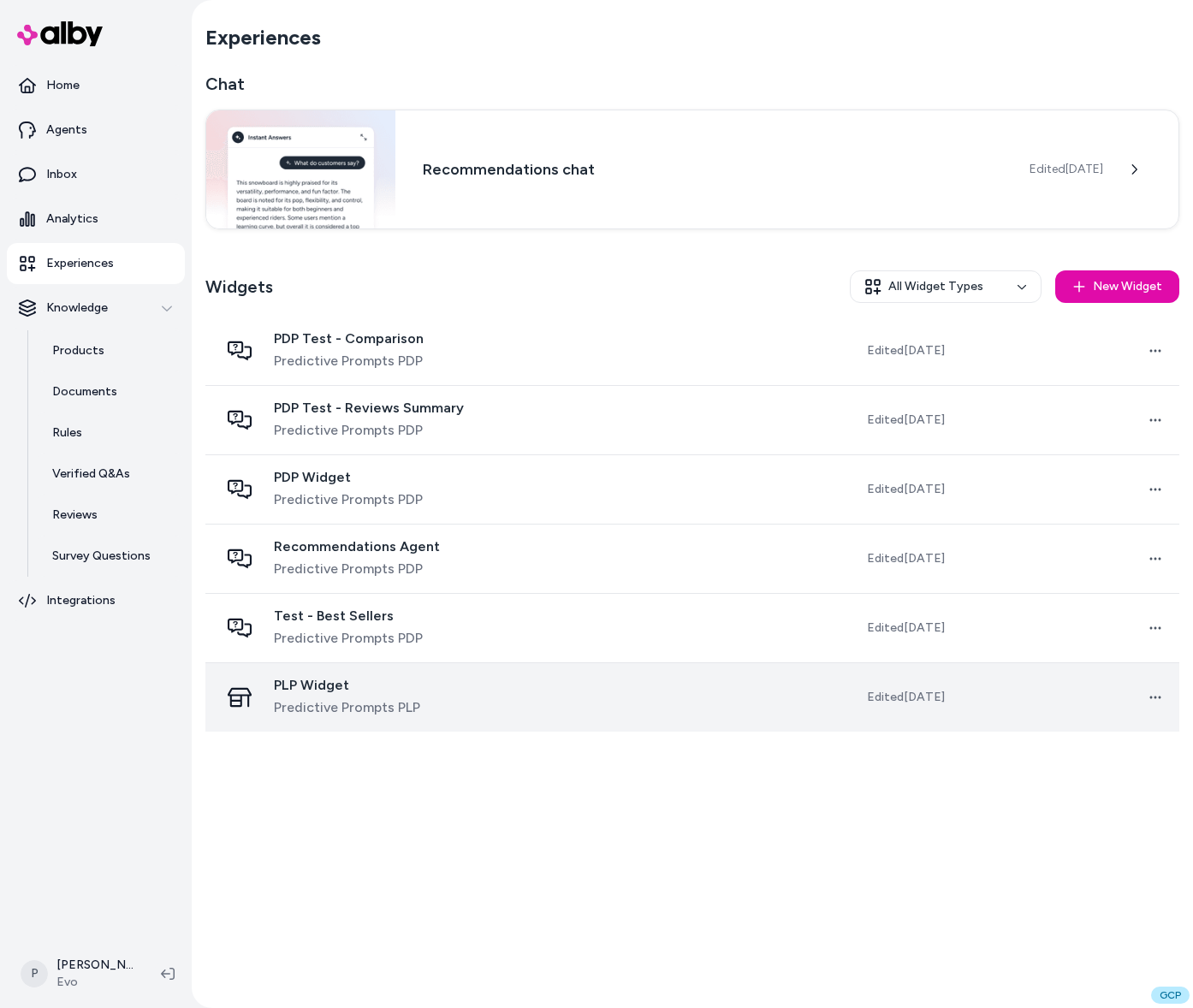 click on "PLP Widget Predictive Prompts PLP" at bounding box center (381, 697) 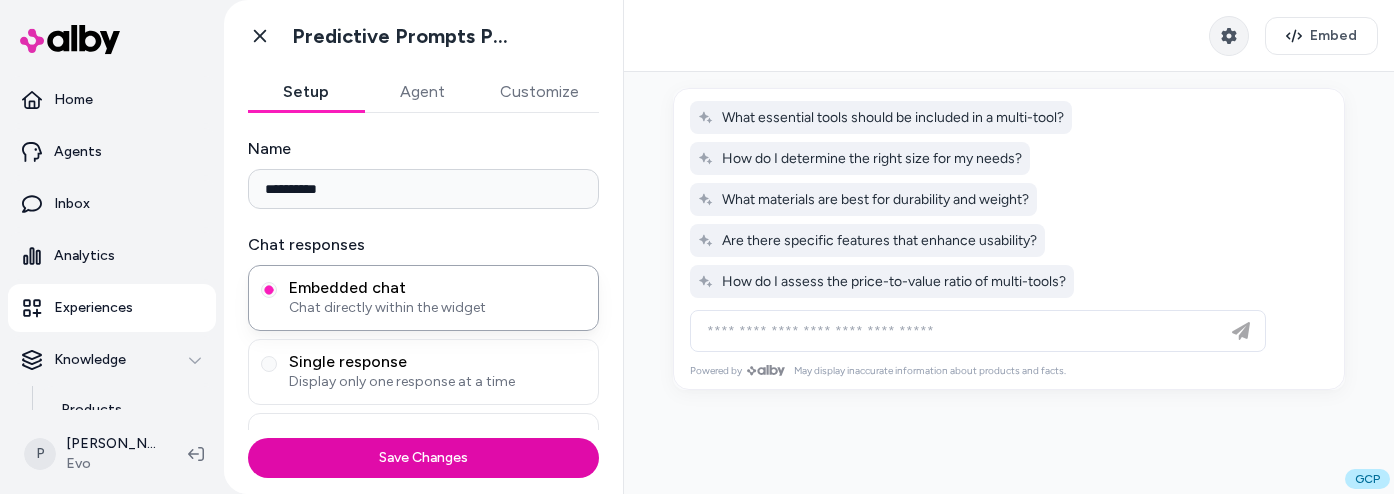 click at bounding box center (1229, 36) 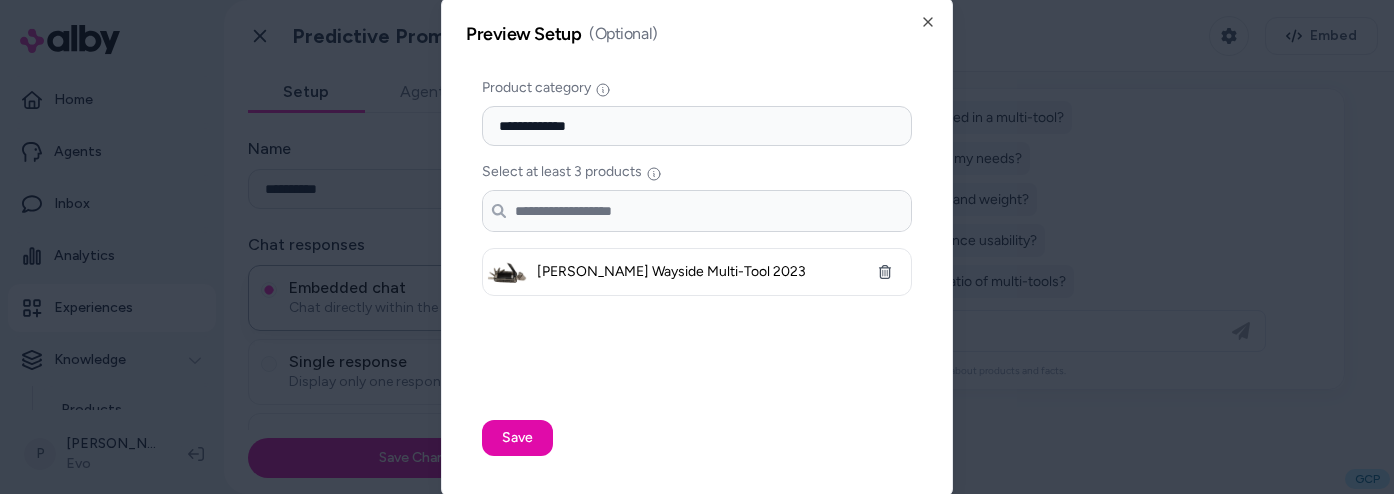 click on "Search products..." at bounding box center (697, 211) 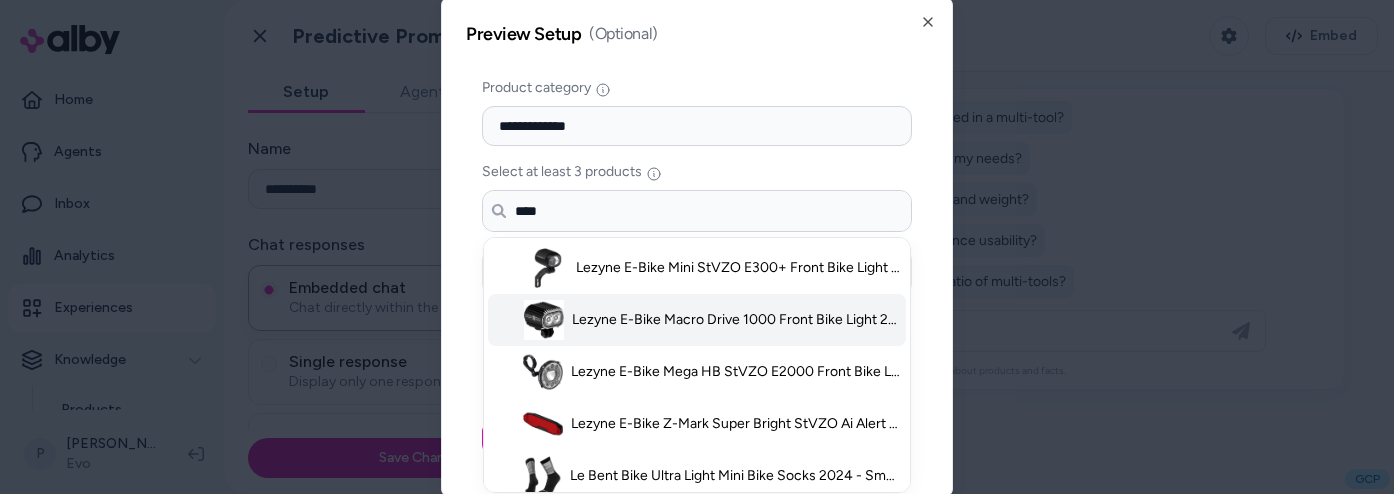 click on "Lezyne E-Bike Macro Drive 1000 Front Bike Light 2025 in Black - Aluminum" at bounding box center [697, 320] 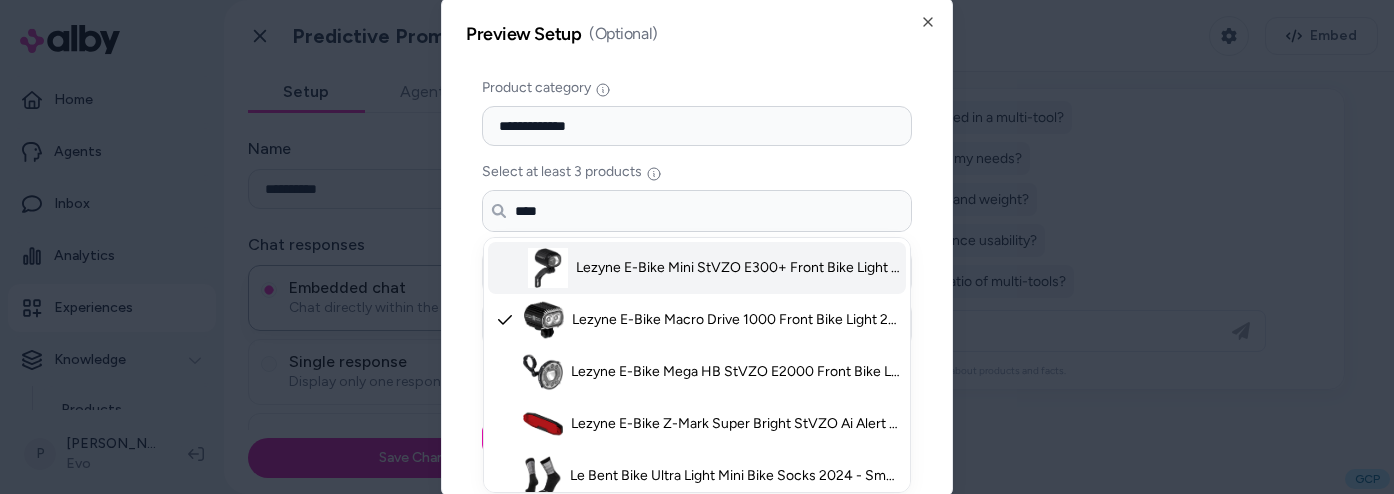 click on "Lezyne E-Bike Mini StVZO E300+ Front Bike Light 2025 in Black" at bounding box center (738, 268) 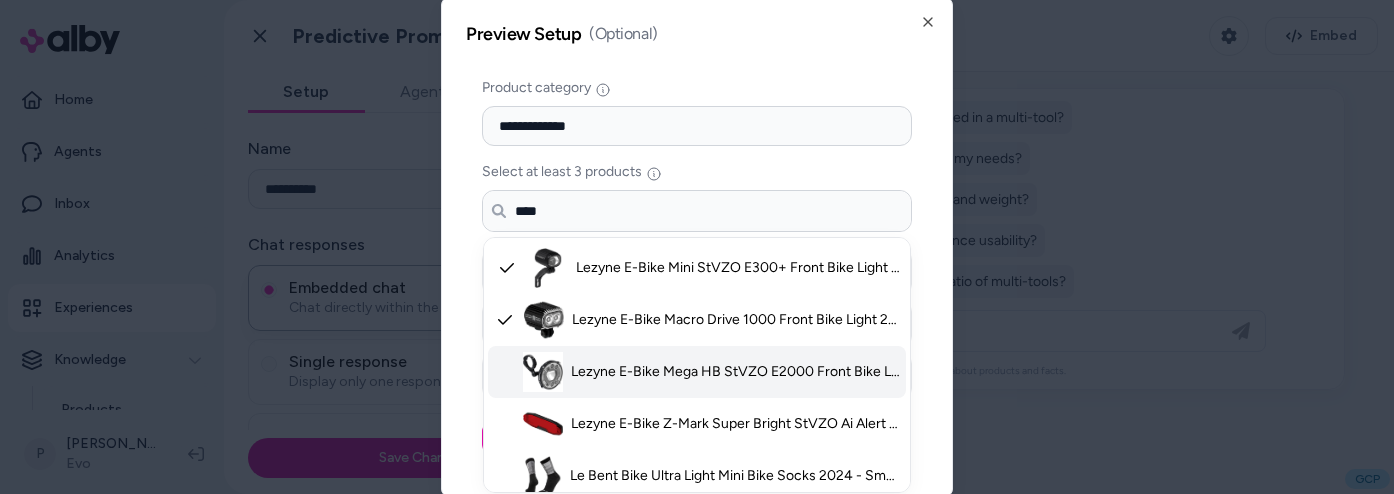 click on "Lezyne E-Bike Mega HB StVZO E2000 Front Bike Light 2025 in Black - Aluminum" at bounding box center (735, 372) 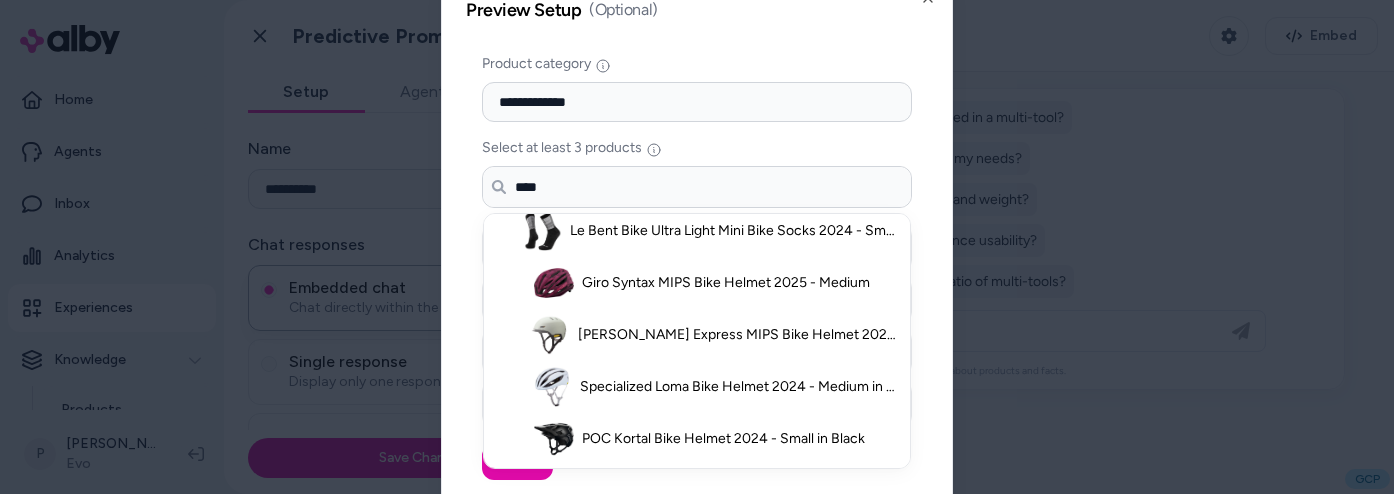scroll, scrollTop: 369, scrollLeft: 0, axis: vertical 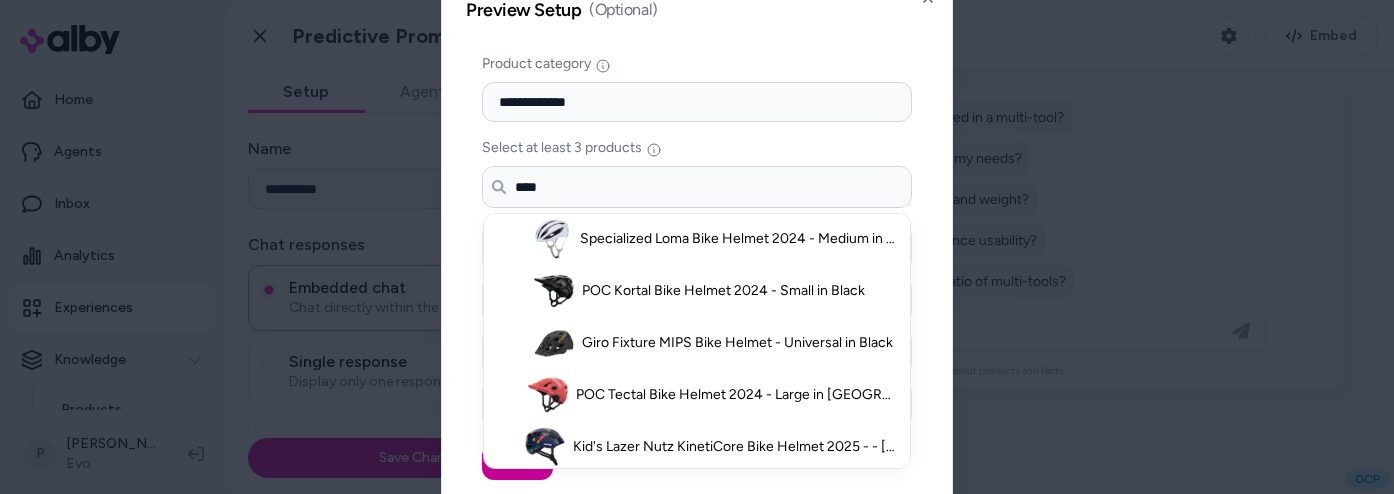 type on "****" 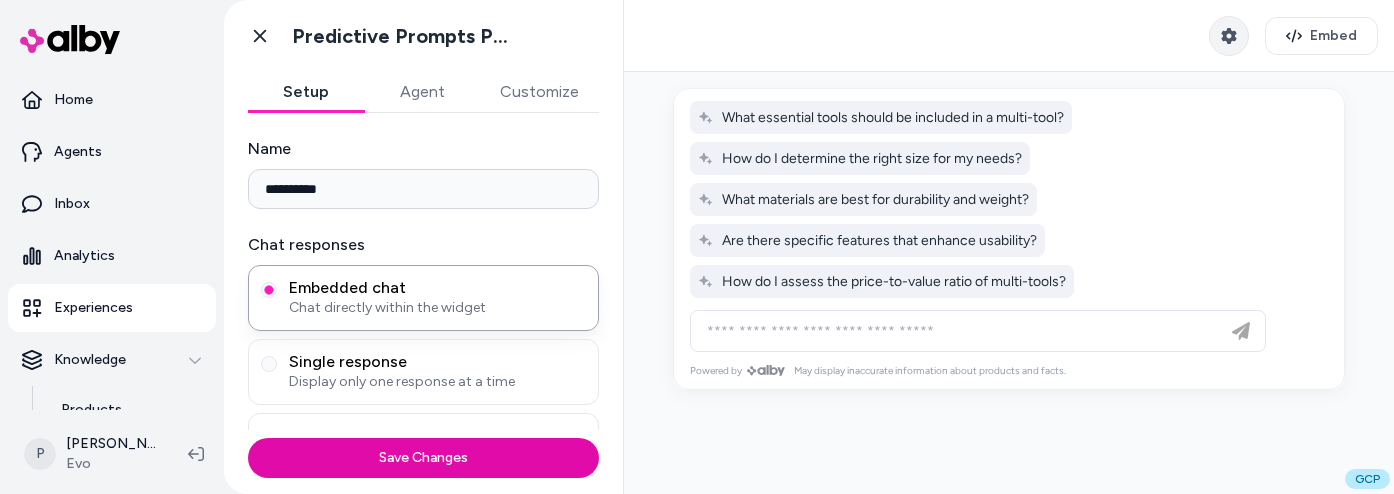 click at bounding box center [1229, 36] 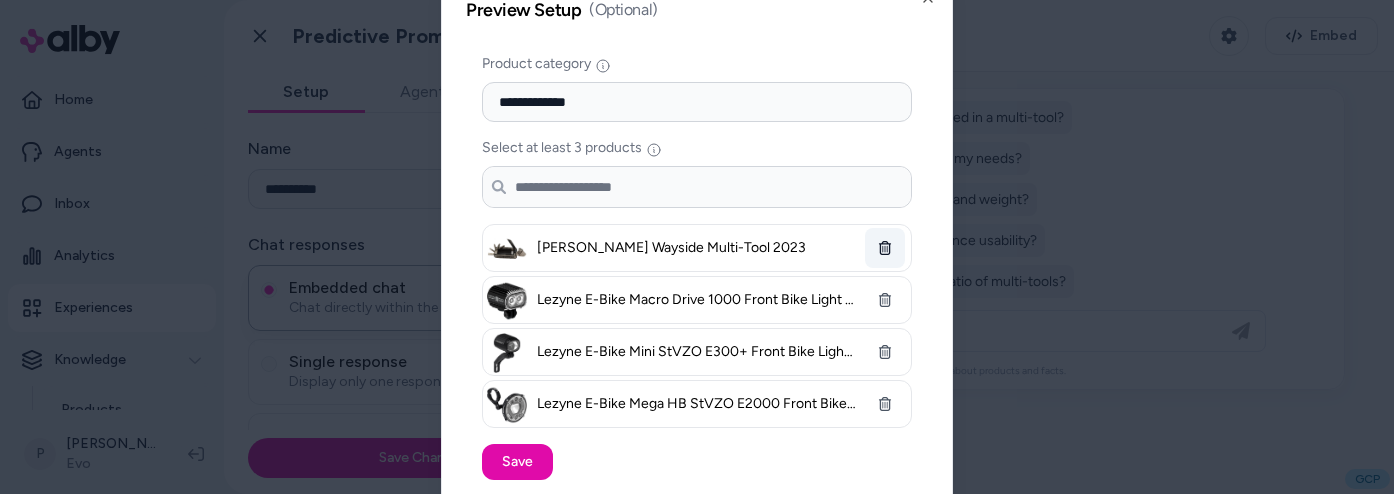 click 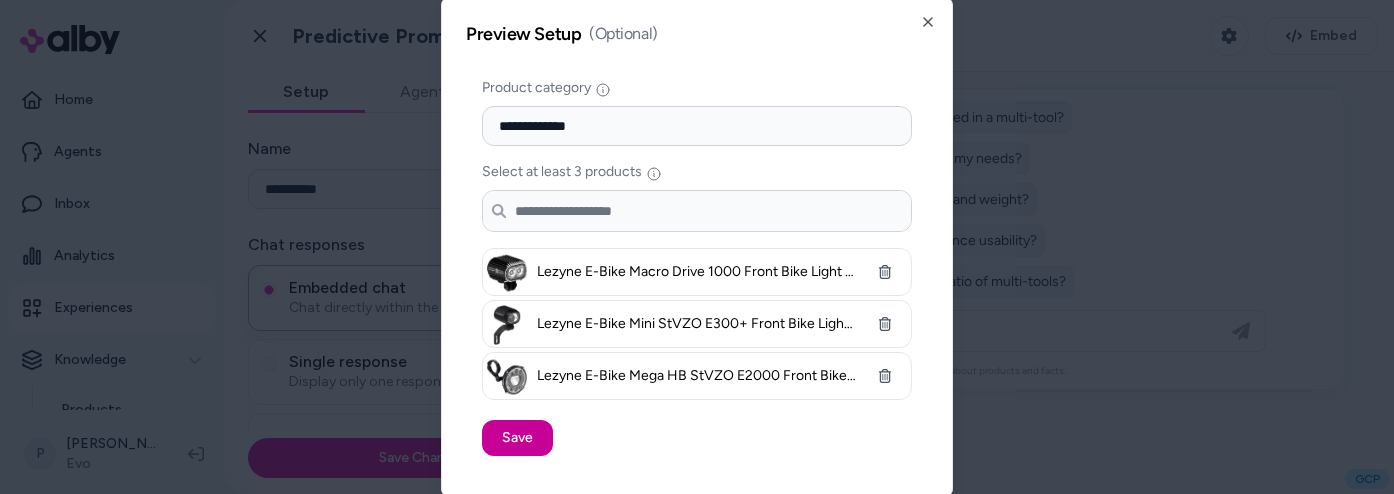 click on "Save" at bounding box center (517, 438) 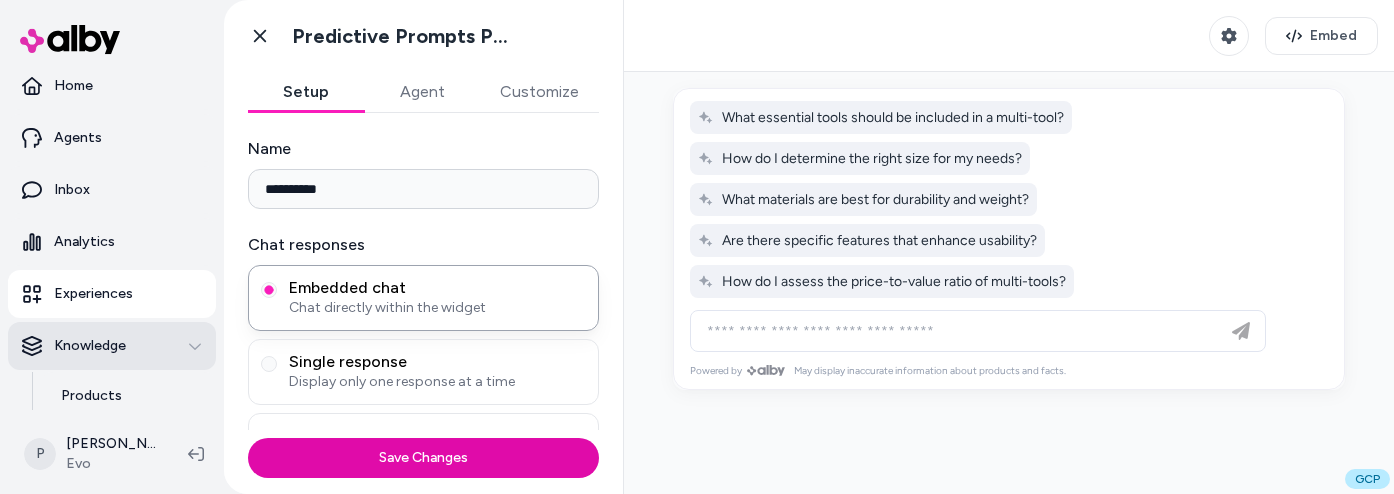 scroll, scrollTop: 33, scrollLeft: 0, axis: vertical 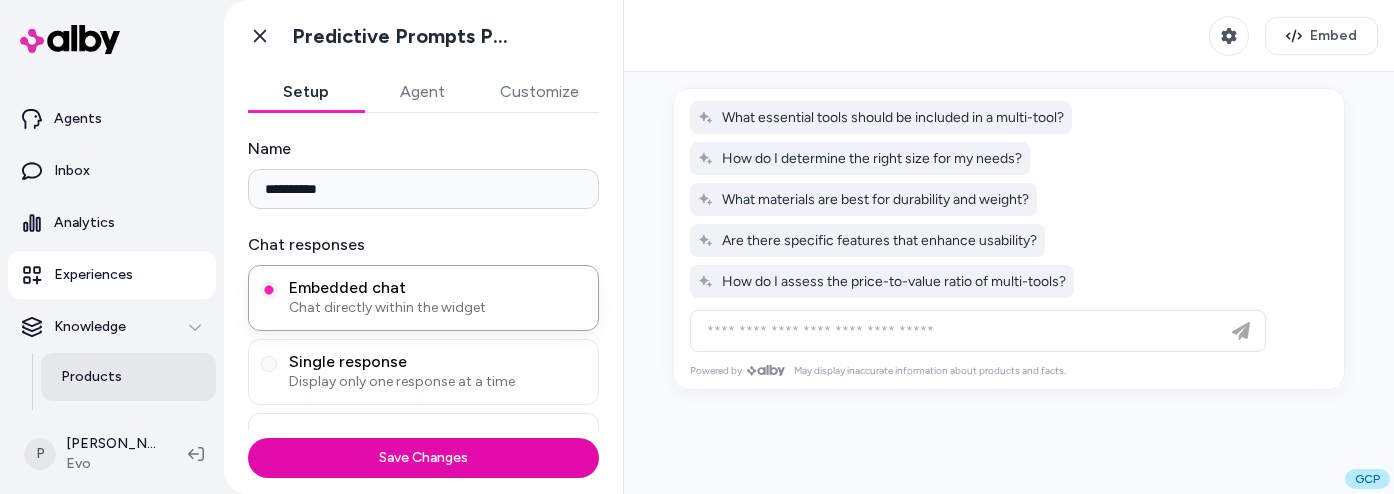 type 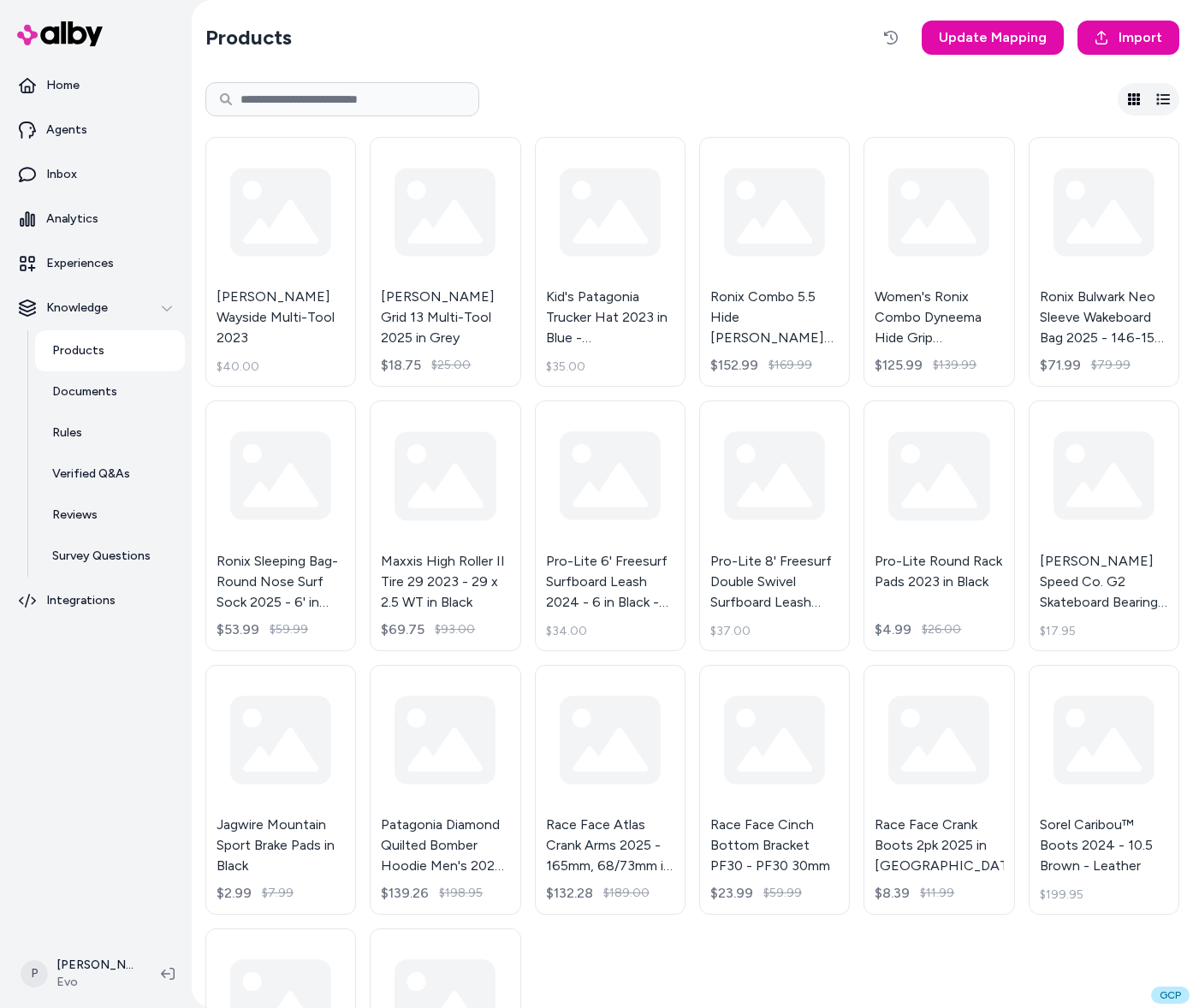 scroll, scrollTop: 0, scrollLeft: 0, axis: both 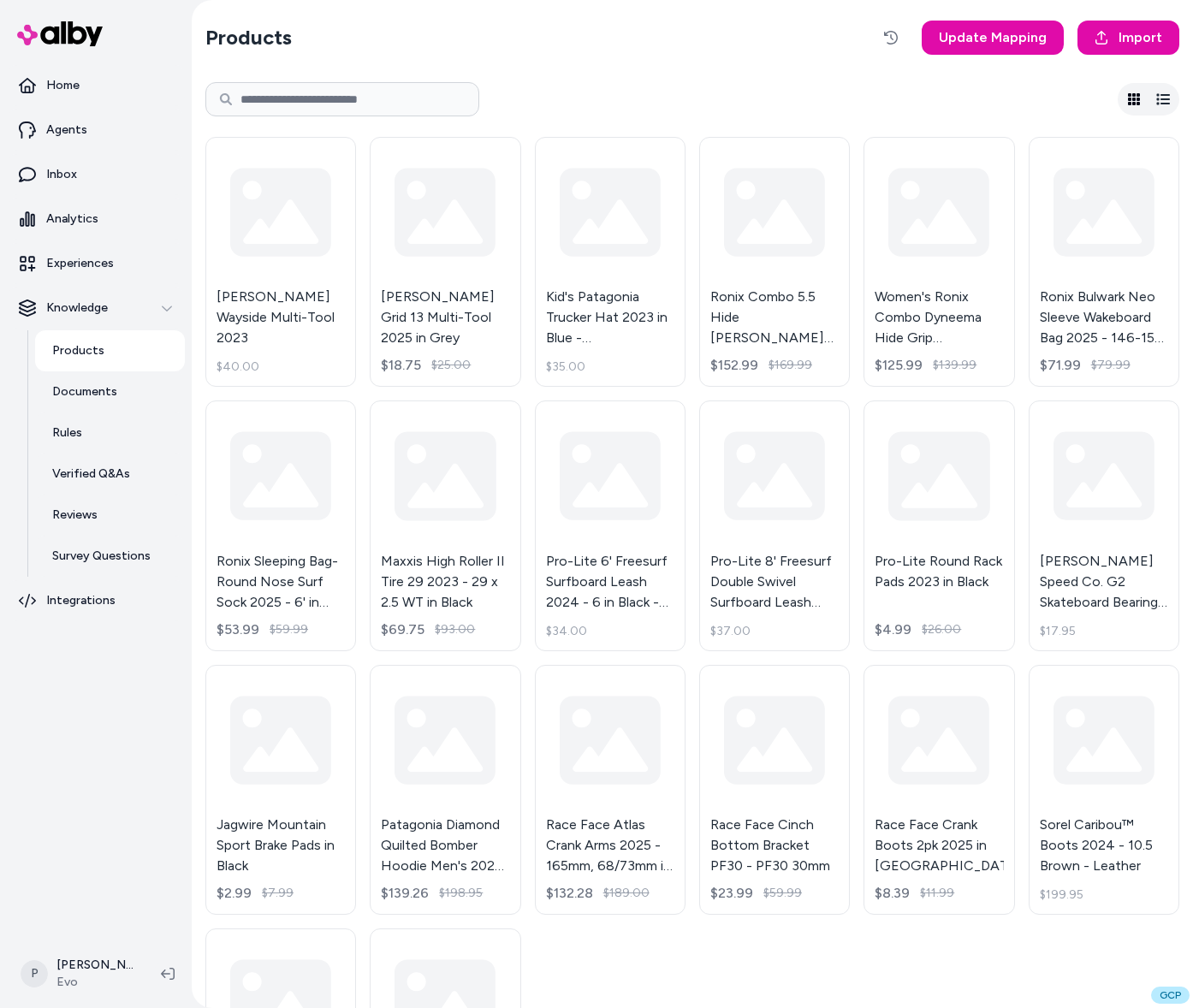 type 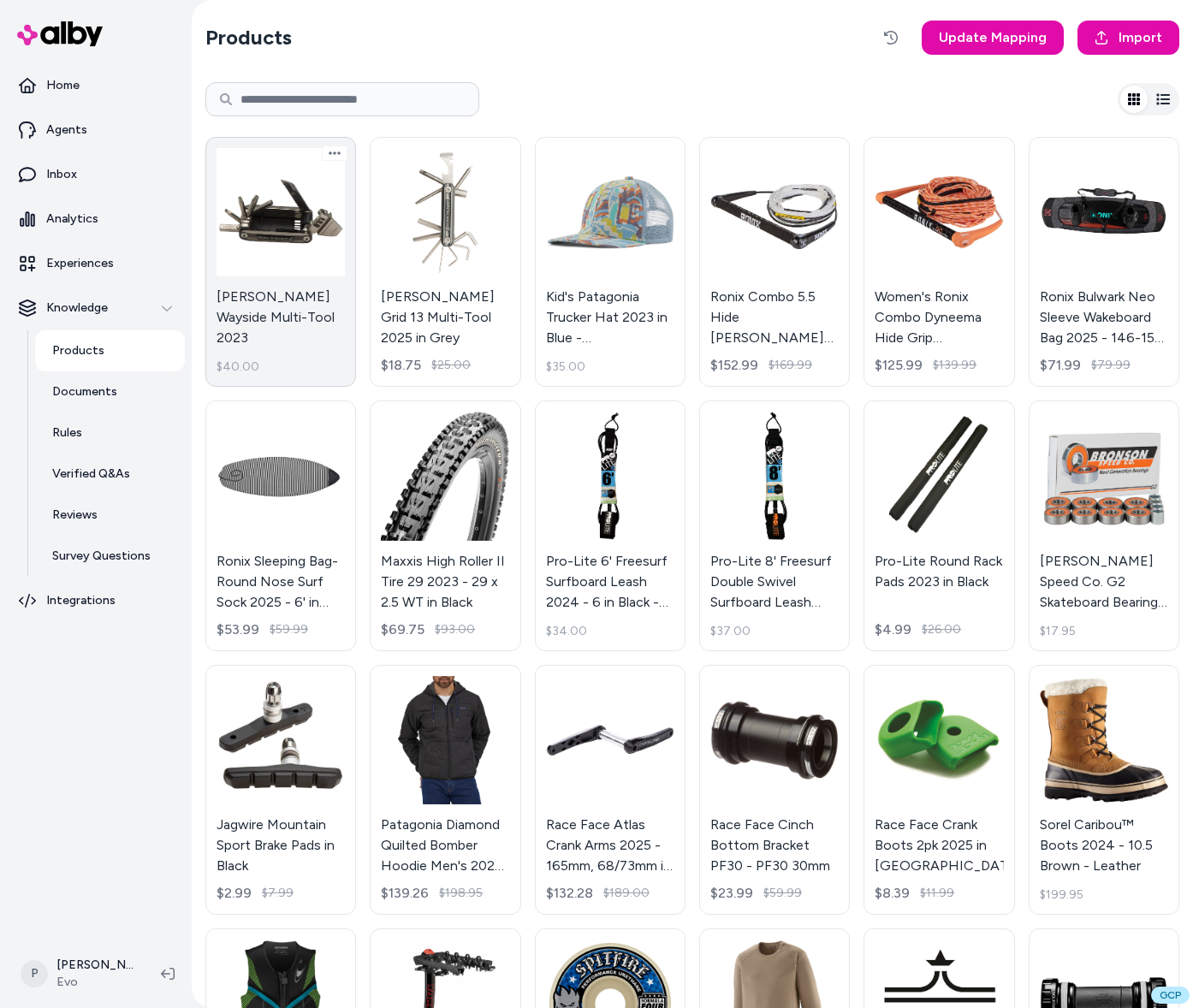 click on "[PERSON_NAME] Wayside Multi-Tool 2023 $40.00" at bounding box center (281, 262) 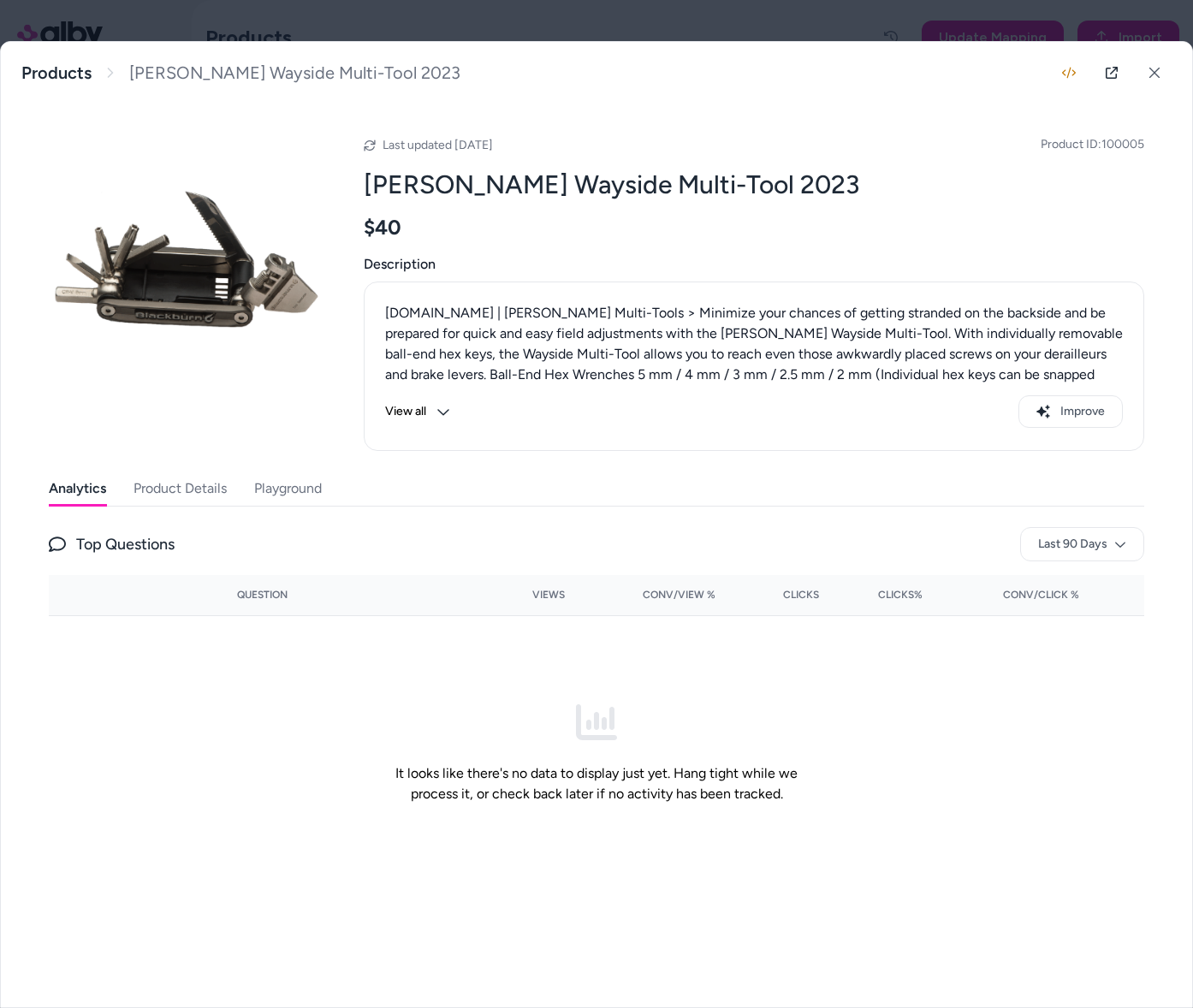 click on "Product ID:  100005" at bounding box center (1092, 145) 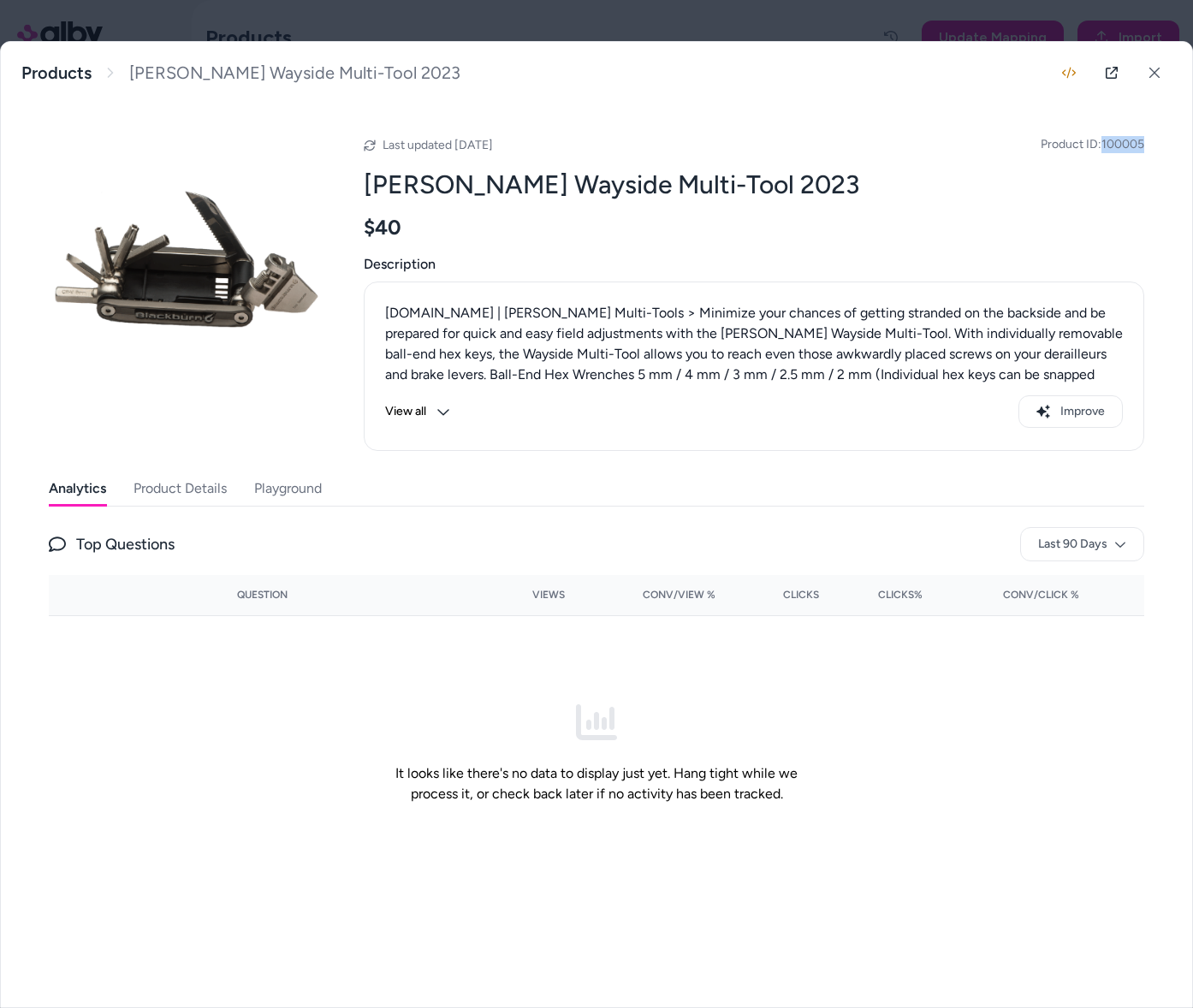 click on "Product ID:  100005" at bounding box center [1092, 145] 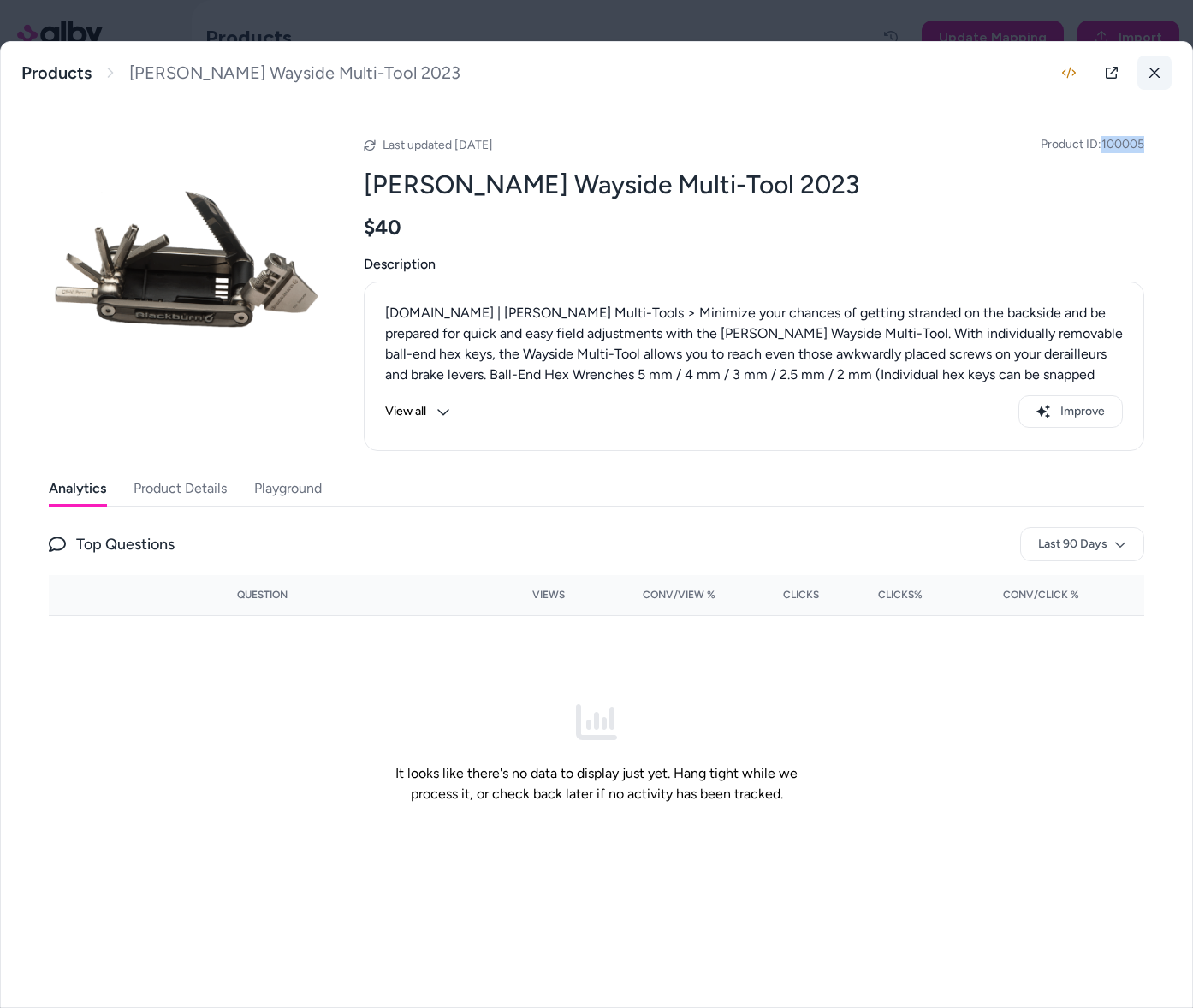 click at bounding box center (1154, 73) 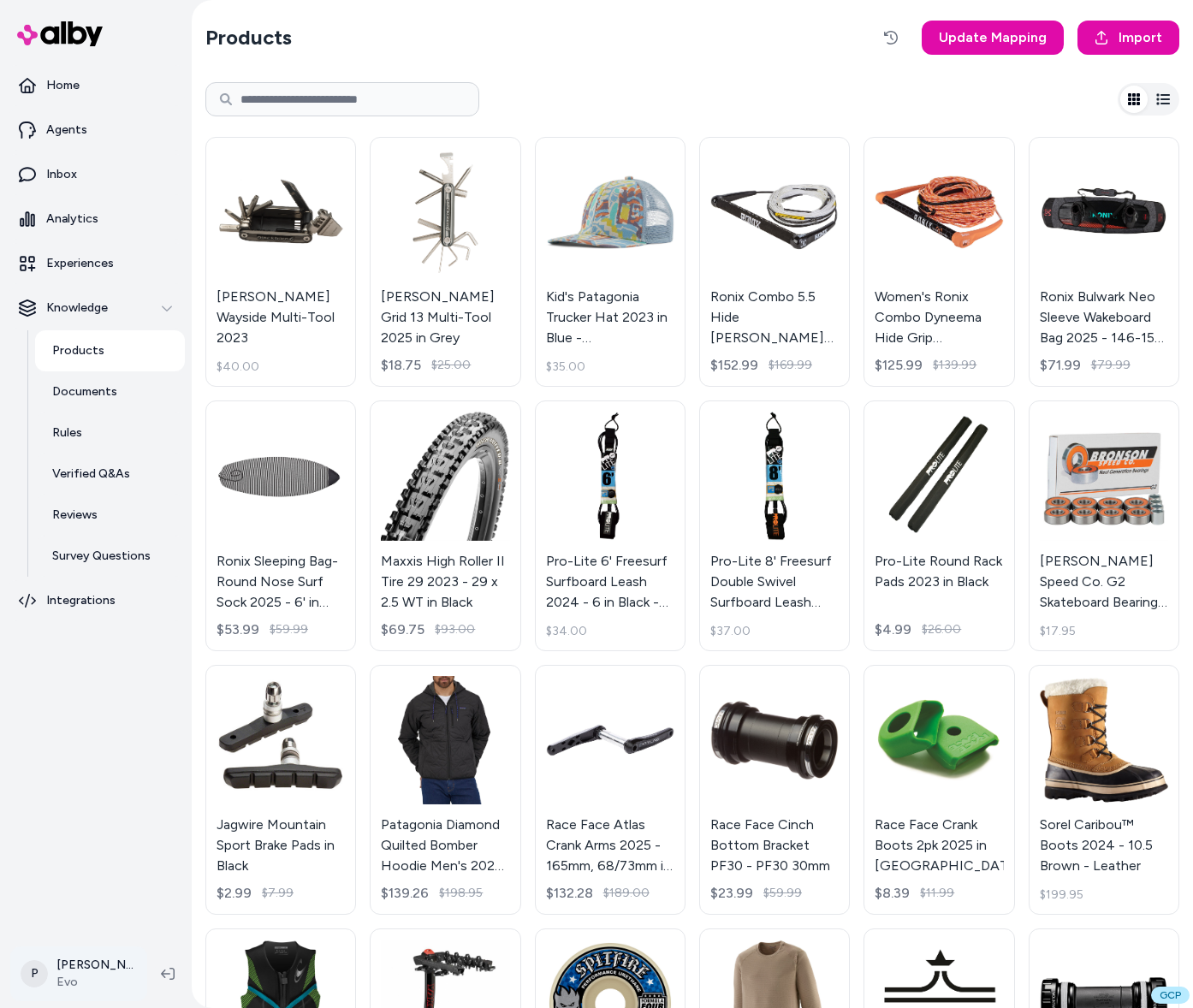 click on "Home Agents Inbox Analytics Experiences Knowledge Products Documents Rules Verified Q&As Reviews Survey Questions Integrations P Patrick Olivero Evo Products Update Mapping   Import Blackburn Wayside Multi-Tool 2023 $40.00 Blackburn Grid 13 Multi-Tool 2025 in Grey $18.75 $25.00 Kid's Patagonia Trucker Hat 2023 in Blue - Cotton/Polyester $35.00 Ronix Combo 5.5 Hide Stich Grip T Wakeboard Handle + 80 ft Mainline 2025 in White $152.99 $169.99 Women's Ronix Combo Dyneema Hide Grip Wakeboard Handle + 70 ft Mainline 2025 in White $125.99 $139.99 Ronix Bulwark Neo Sleeve Wakeboard Bag 2025 - 146-155 in Orange $71.99 $79.99 Ronix Sleeping Bag- Round Nose Surf Sock 2025 - 6' in White $53.99 $59.99 Maxxis High Roller II Tire 29 2023 - 29 x 2.5 WT in Black $69.75 $93.00 Pro-Lite 6' Freesurf Surfboard Leash 2024 - 6 in Black - Neoprene $34.00 Pro-Lite 8' Freesurf Double Swivel Surfboard Leash 2024 - 8 in Black - Neoprene $37.00 Pro-Lite Round Rack Pads 2023 in Black $4.99 $26.00 $17.95 $2.99 $7.99 $139.26 $198.95 $132.28" at bounding box center [596, 504] 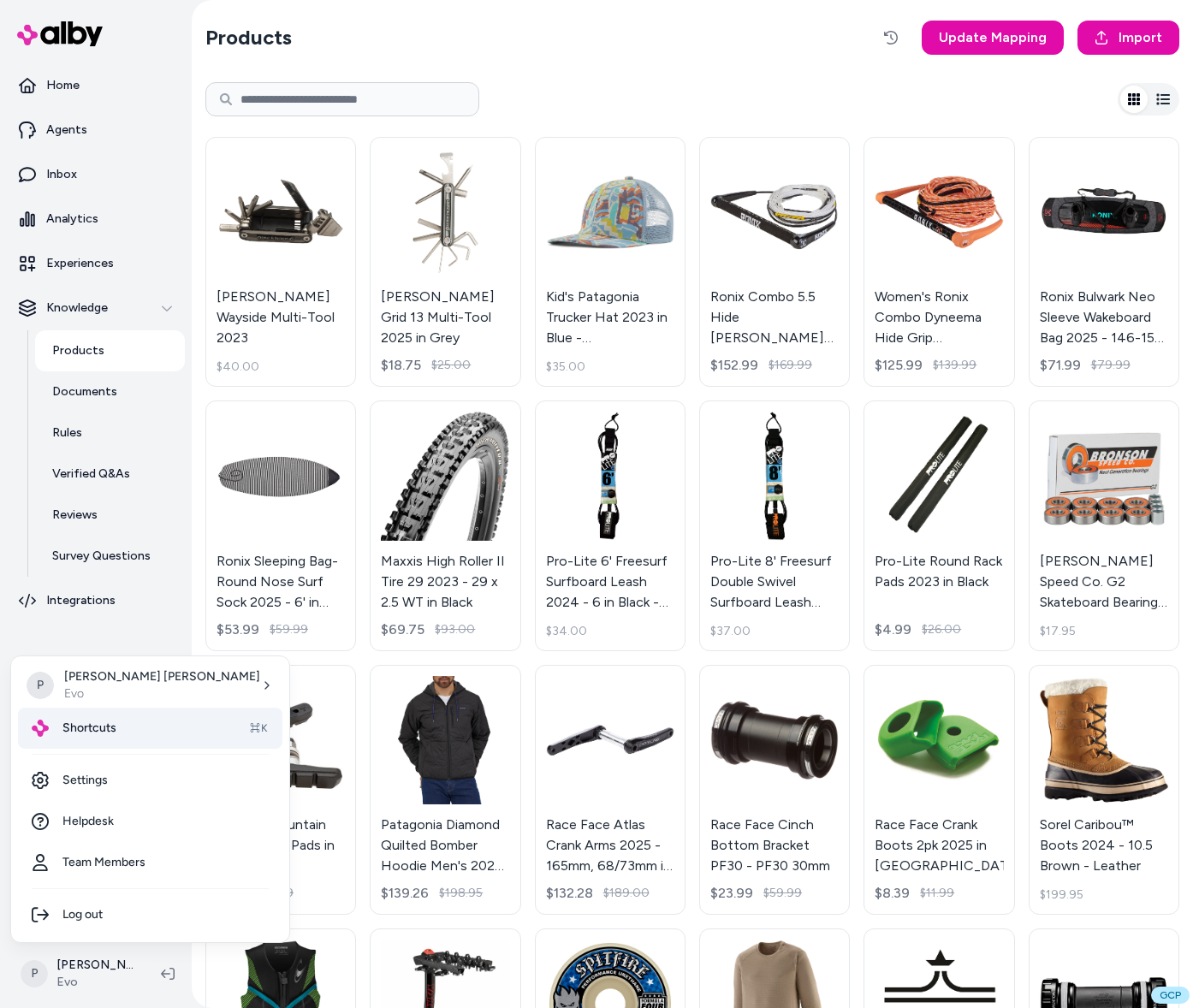 click on "Shortcuts ⌘K" at bounding box center (150, 728) 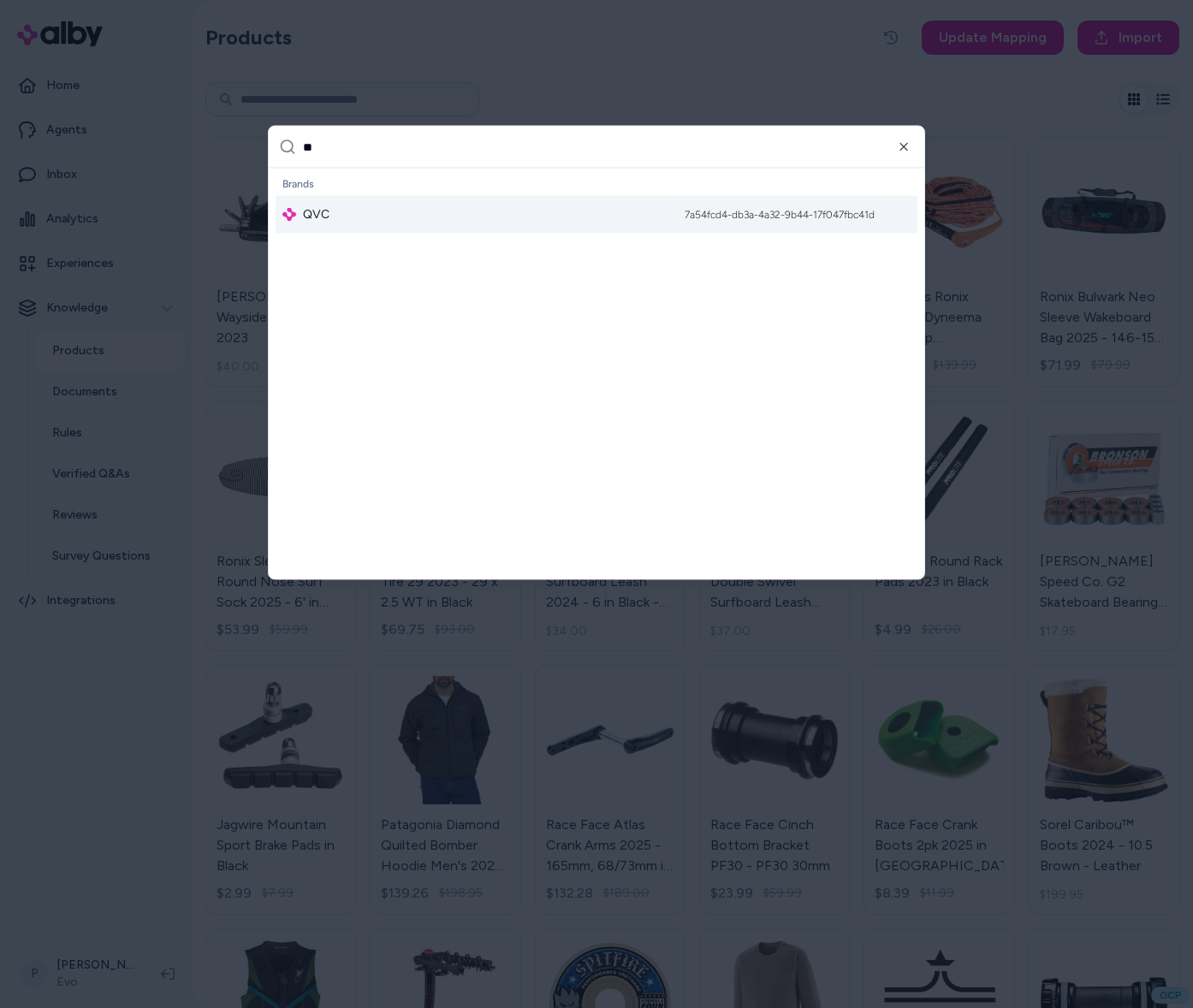 type on "***" 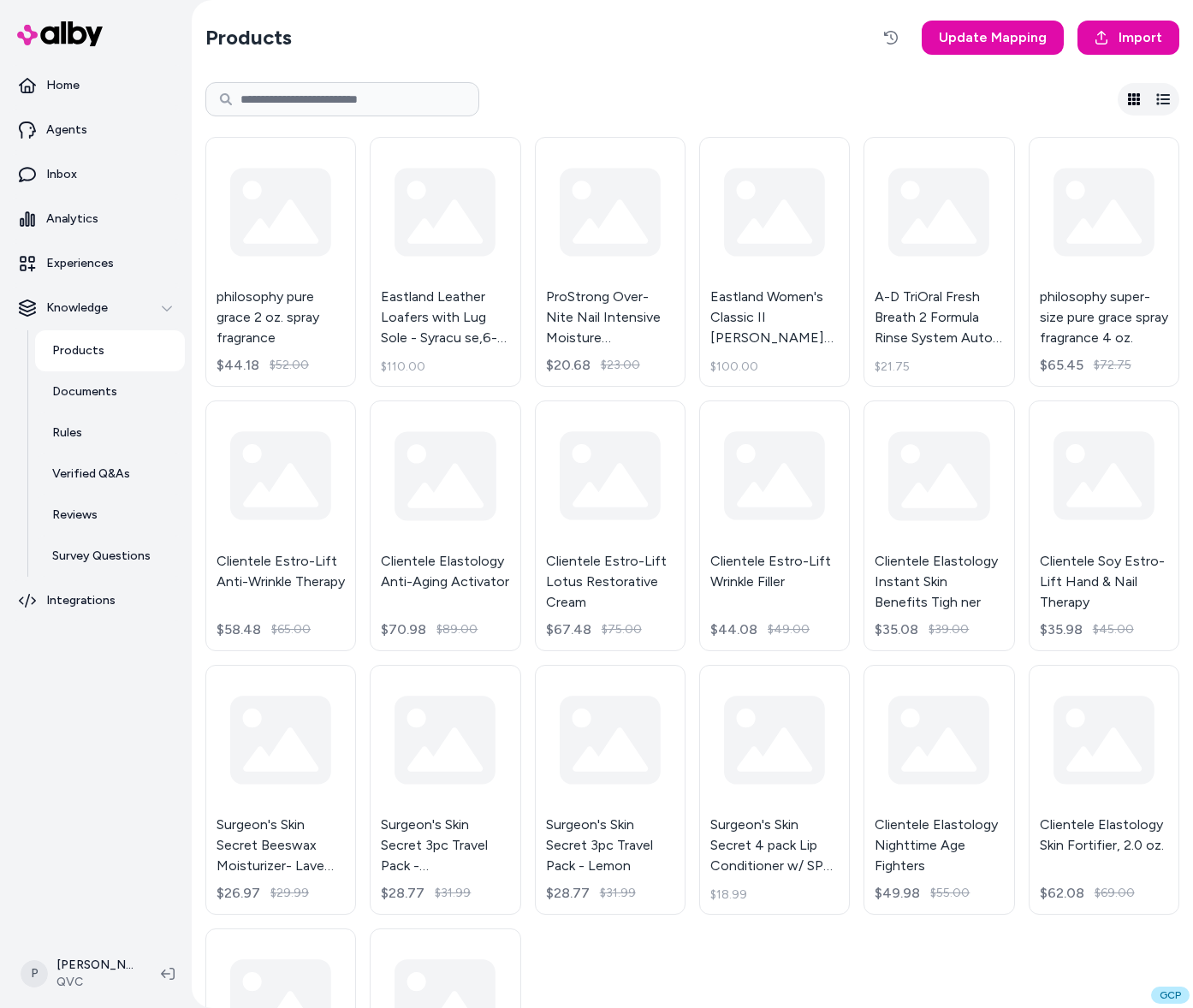 scroll, scrollTop: 0, scrollLeft: 0, axis: both 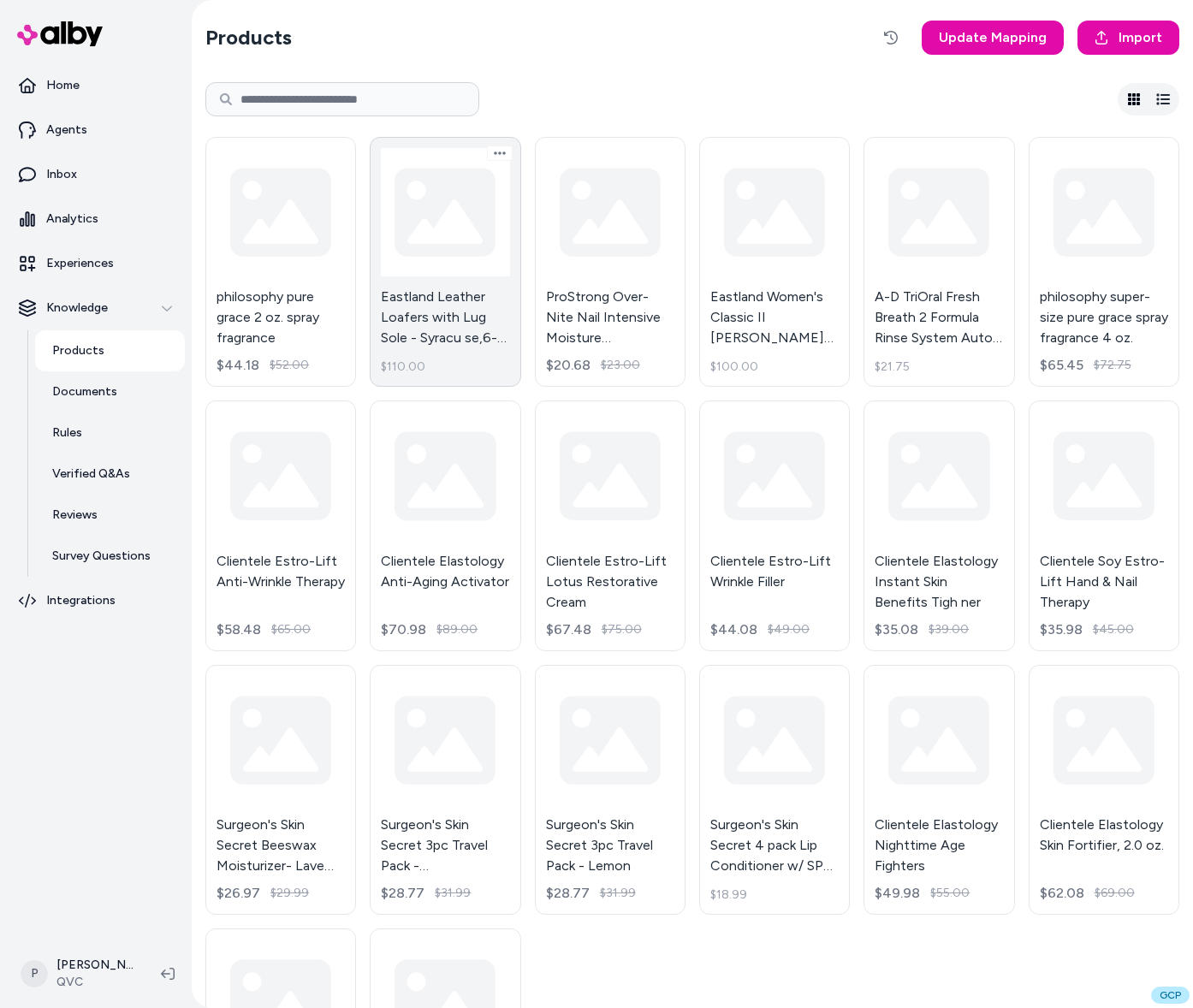 type 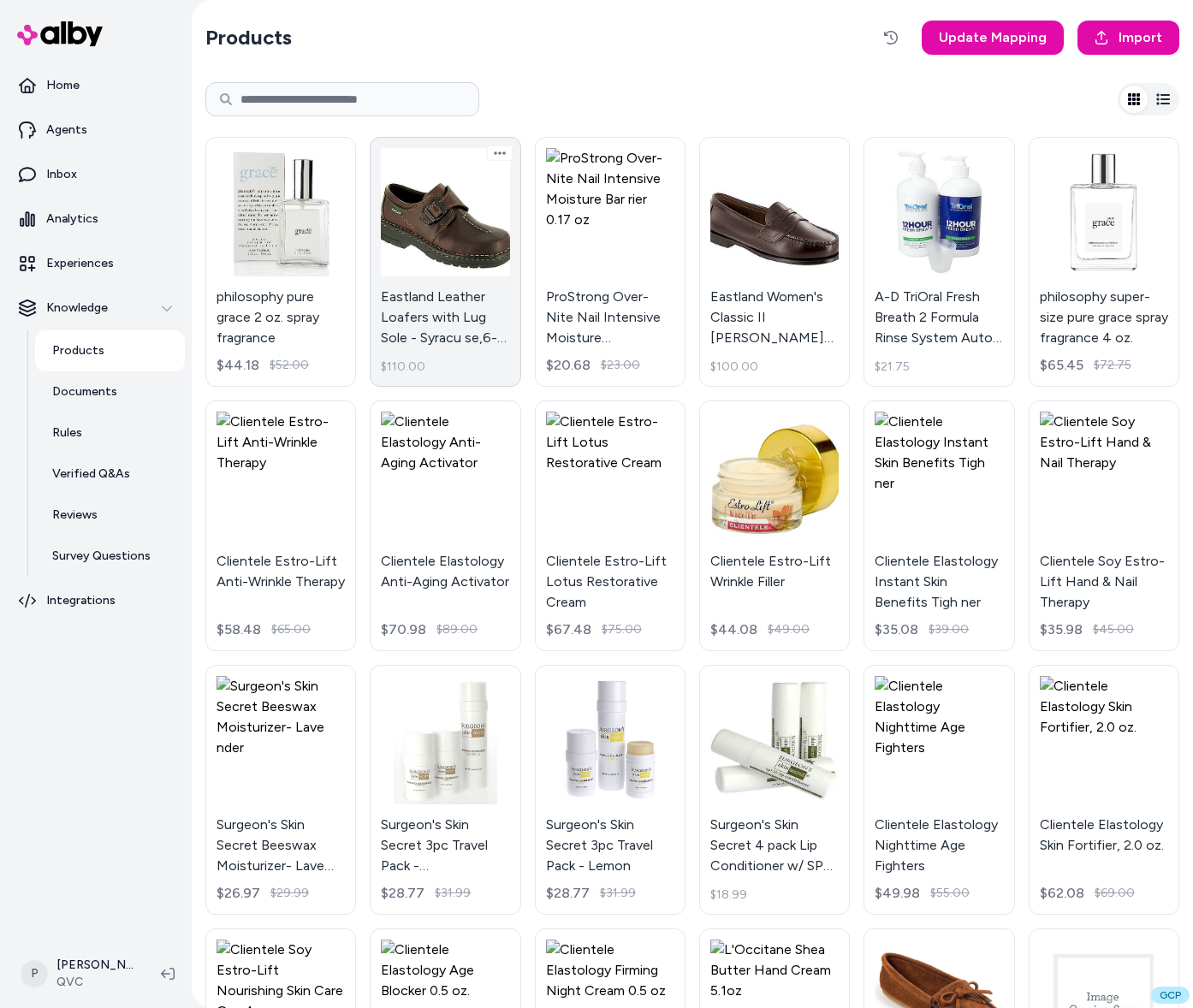 click on "Eastland Leather Loafers with Lug Sole - Syracu se,6-1/2 Wide $110.00" at bounding box center [445, 262] 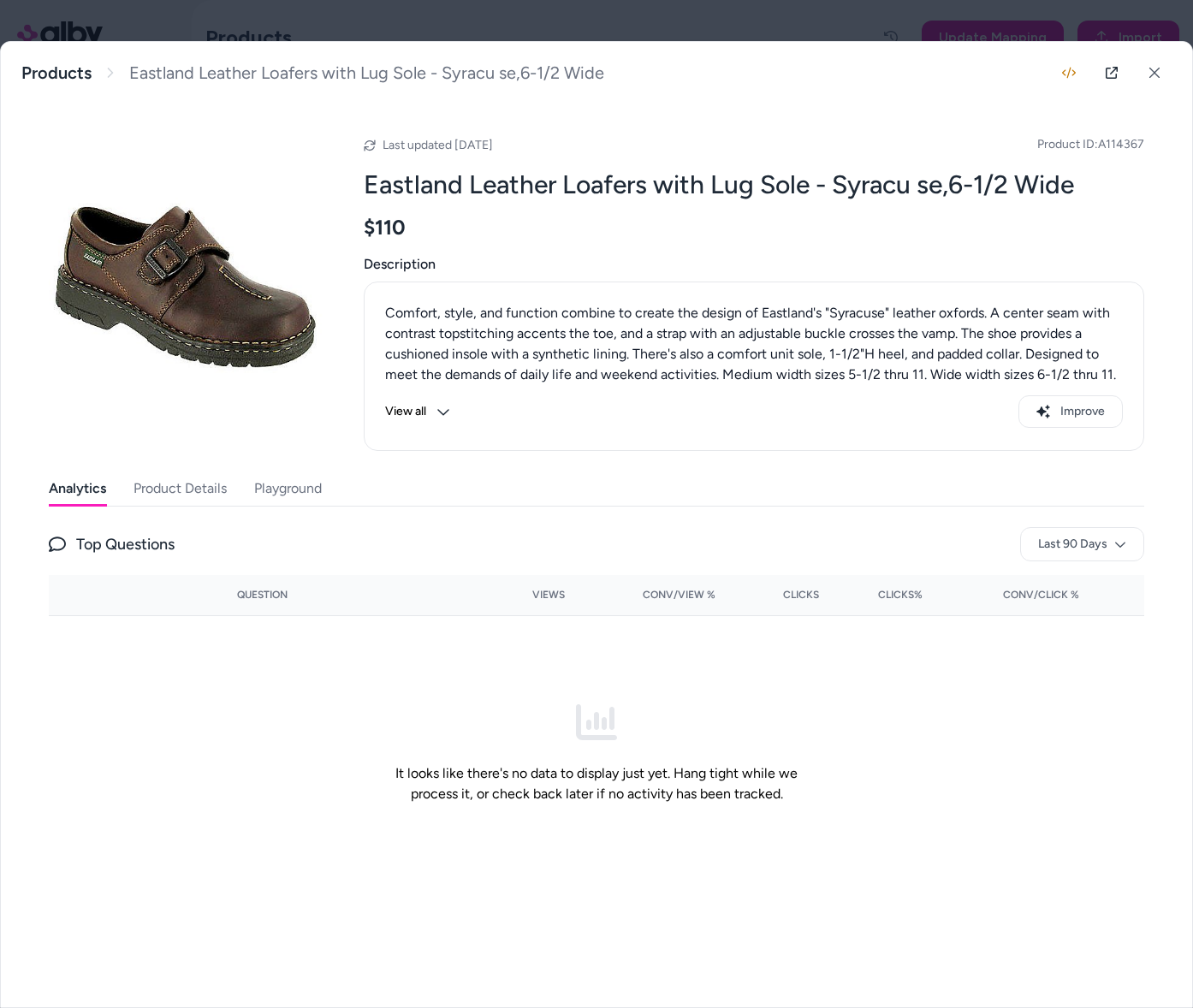 click on "Product ID:  A114367" at bounding box center [1090, 145] 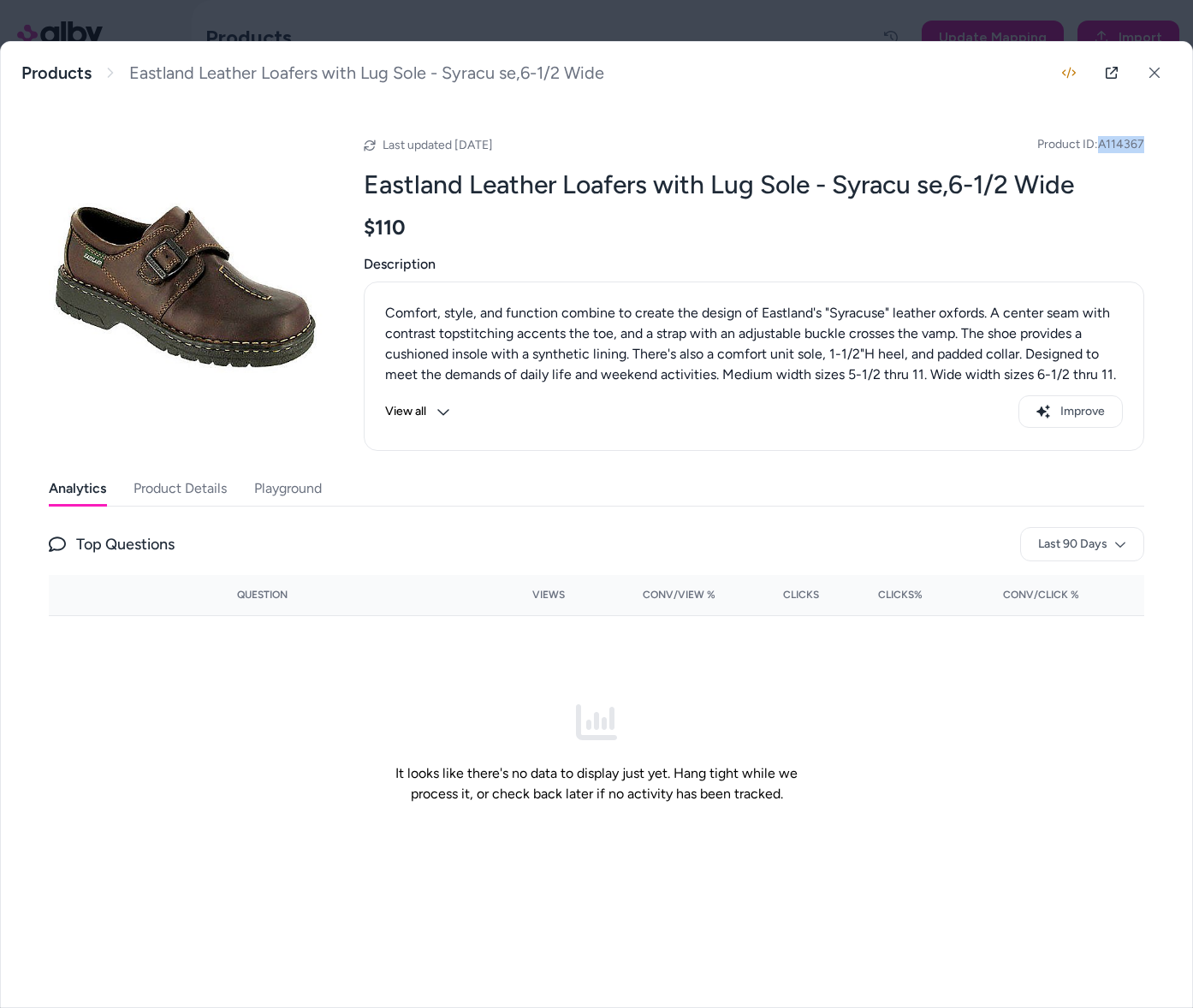 click on "Product ID:  A114367" at bounding box center [1090, 145] 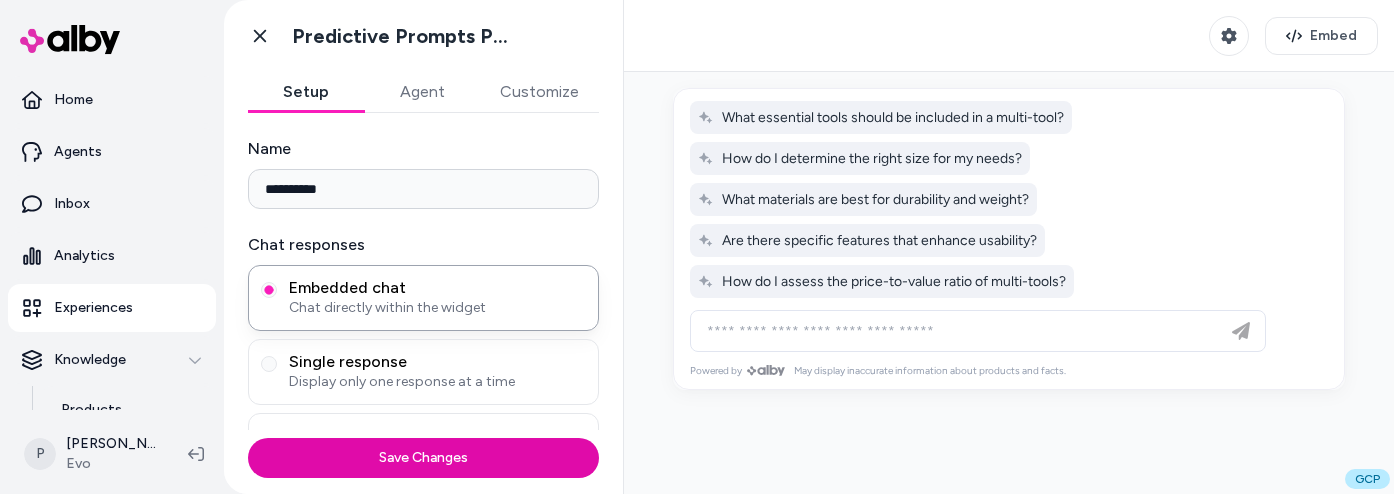 scroll, scrollTop: 0, scrollLeft: 0, axis: both 